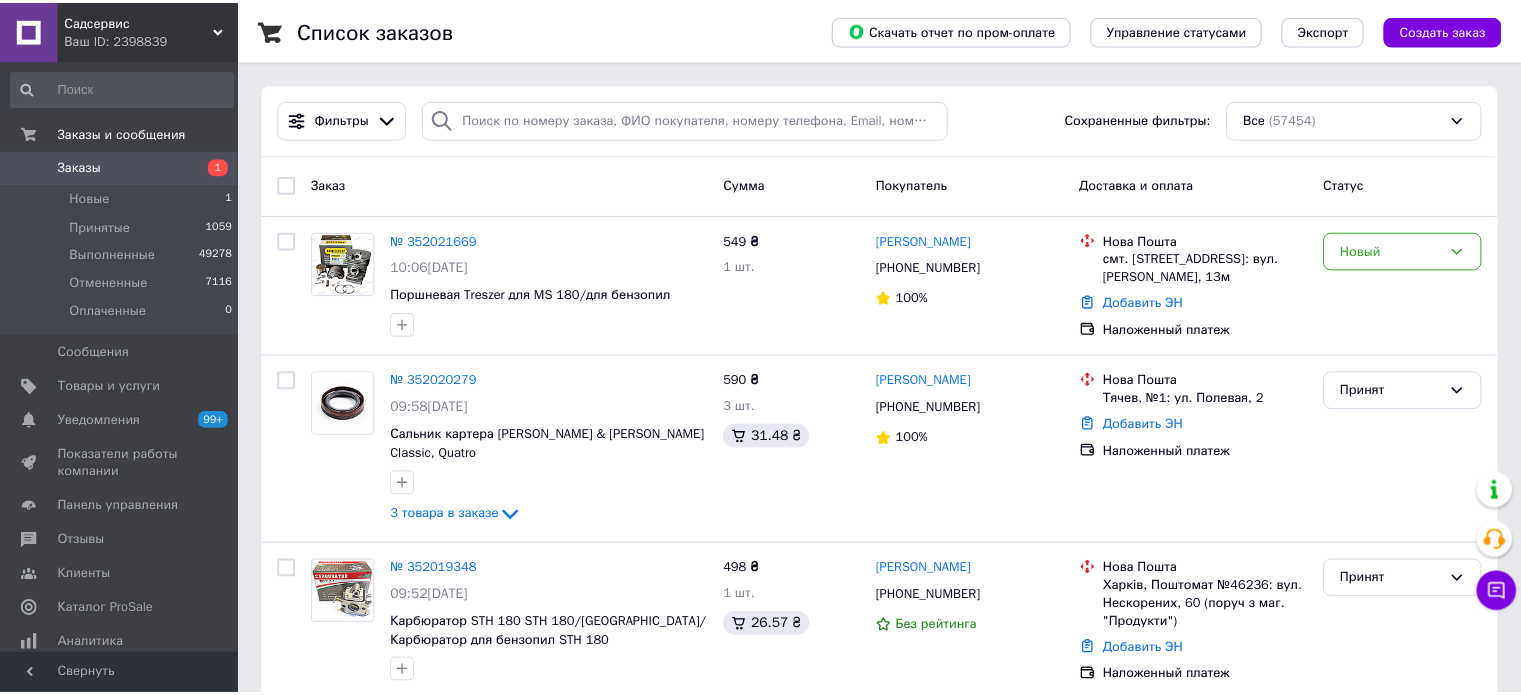 scroll, scrollTop: 0, scrollLeft: 0, axis: both 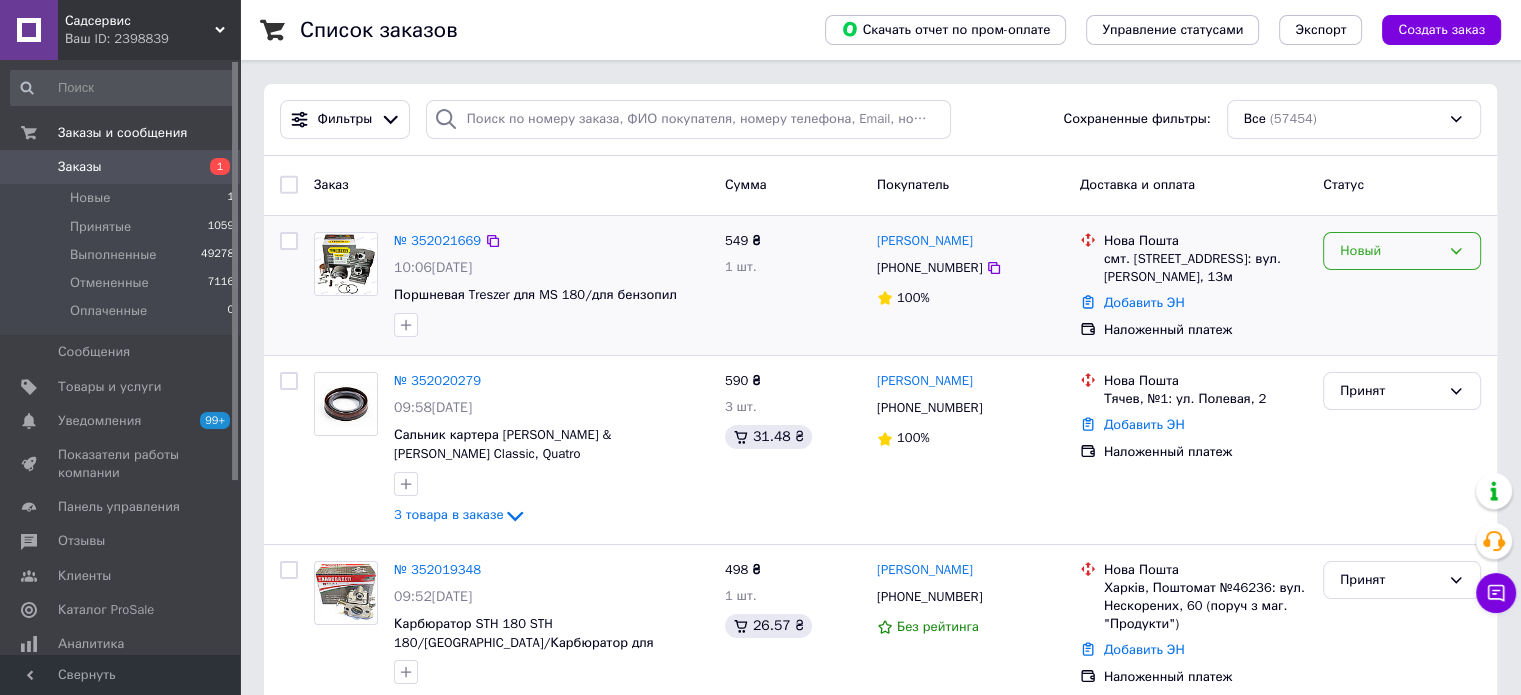 click on "Новый" at bounding box center (1390, 251) 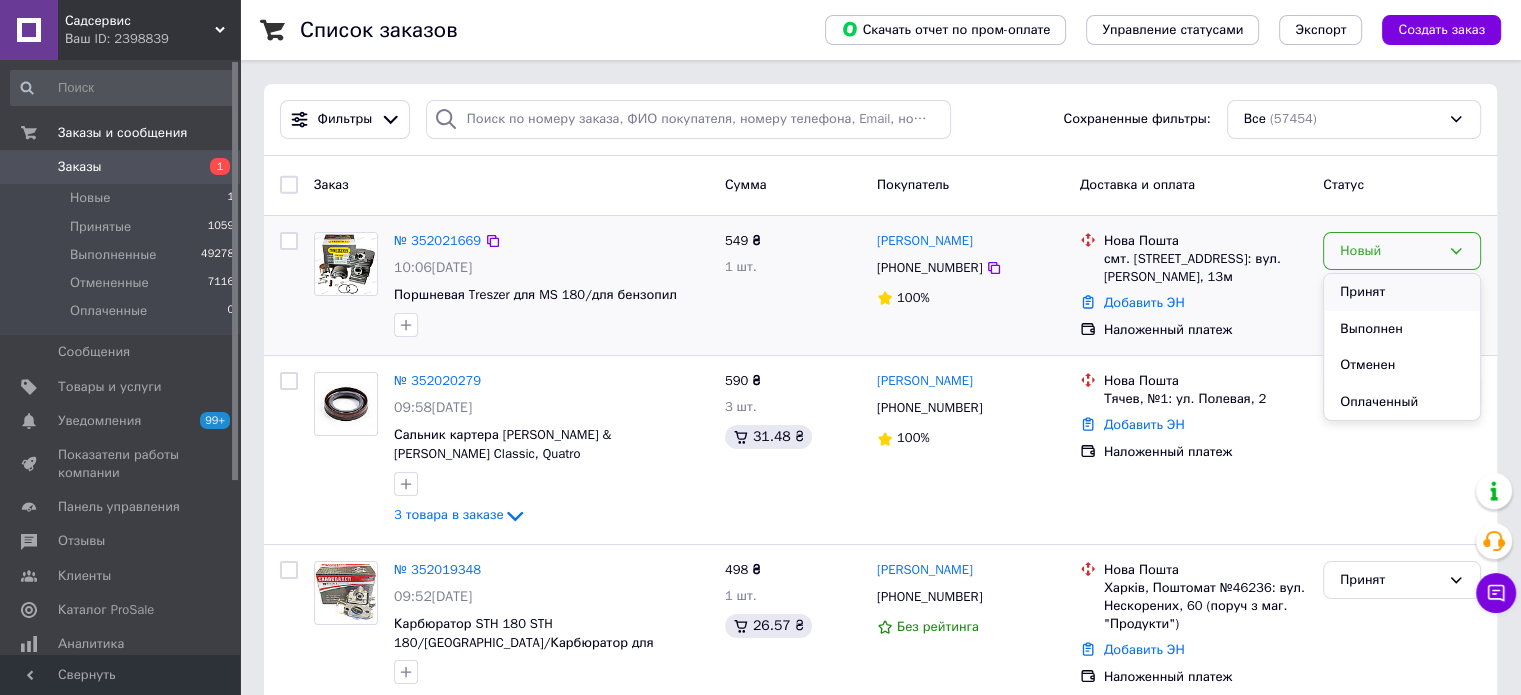 click on "Принят" at bounding box center (1402, 292) 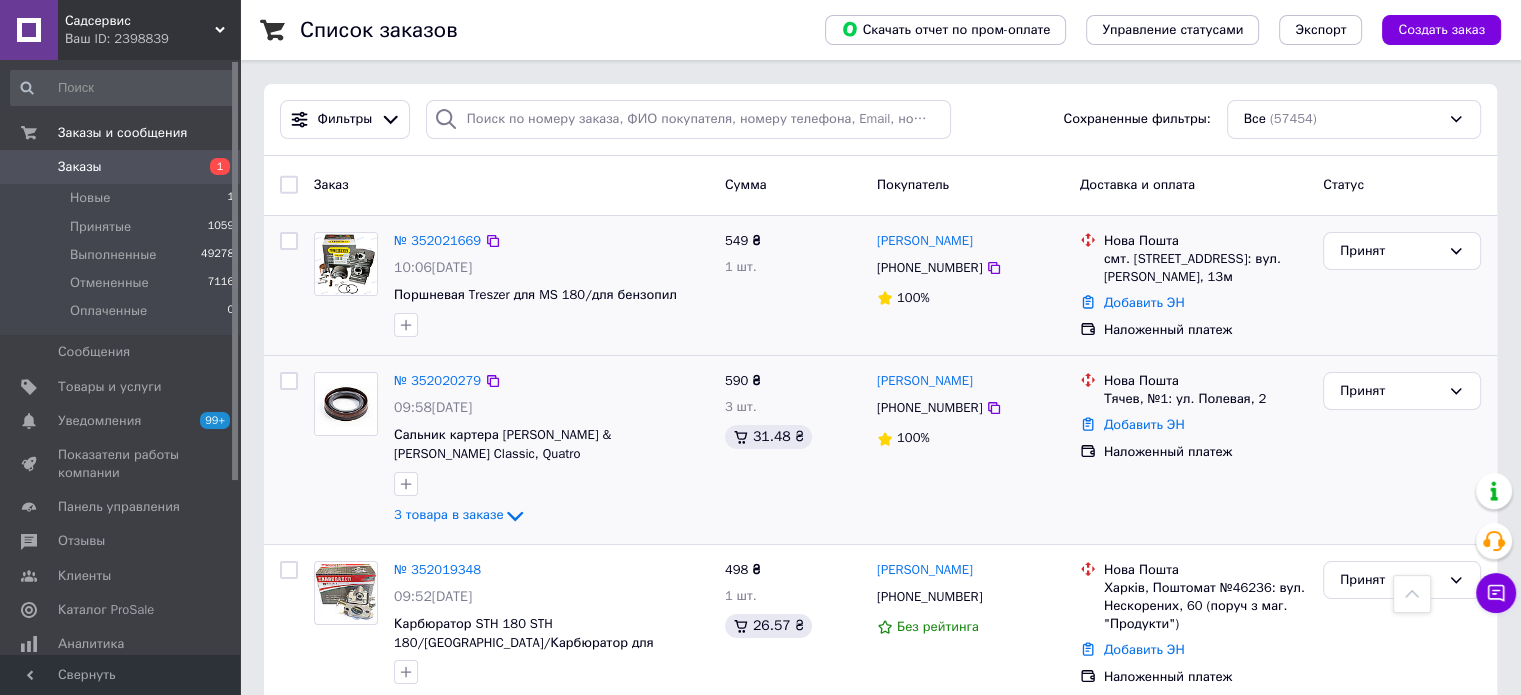 scroll, scrollTop: 0, scrollLeft: 0, axis: both 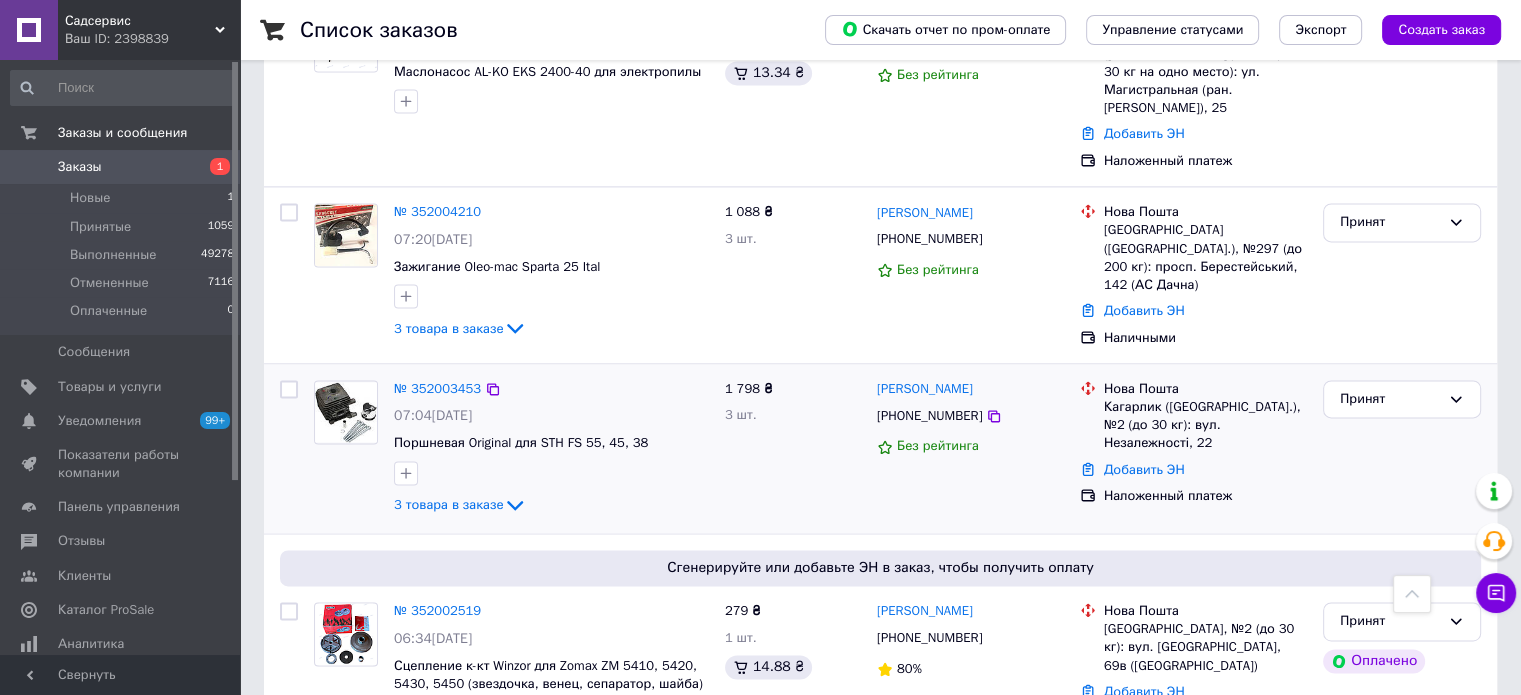 click 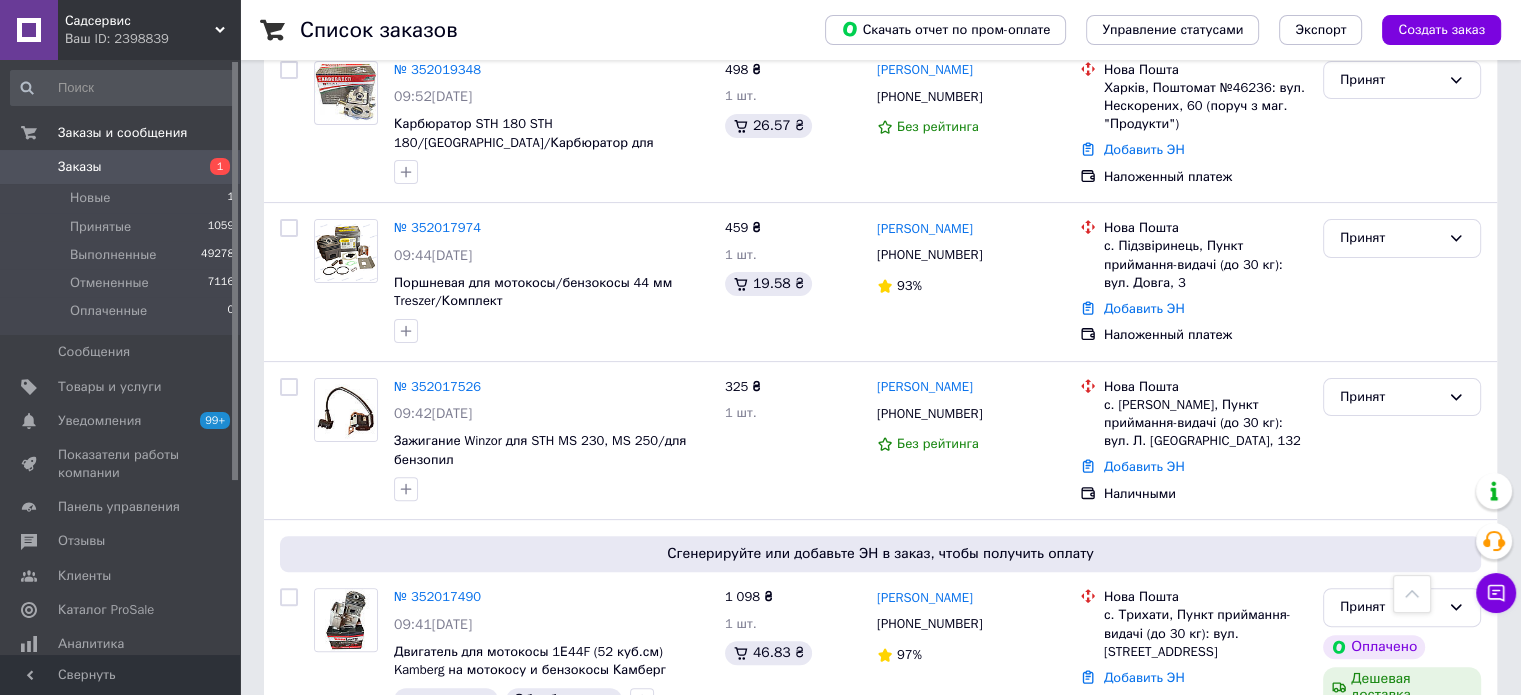 scroll, scrollTop: 0, scrollLeft: 0, axis: both 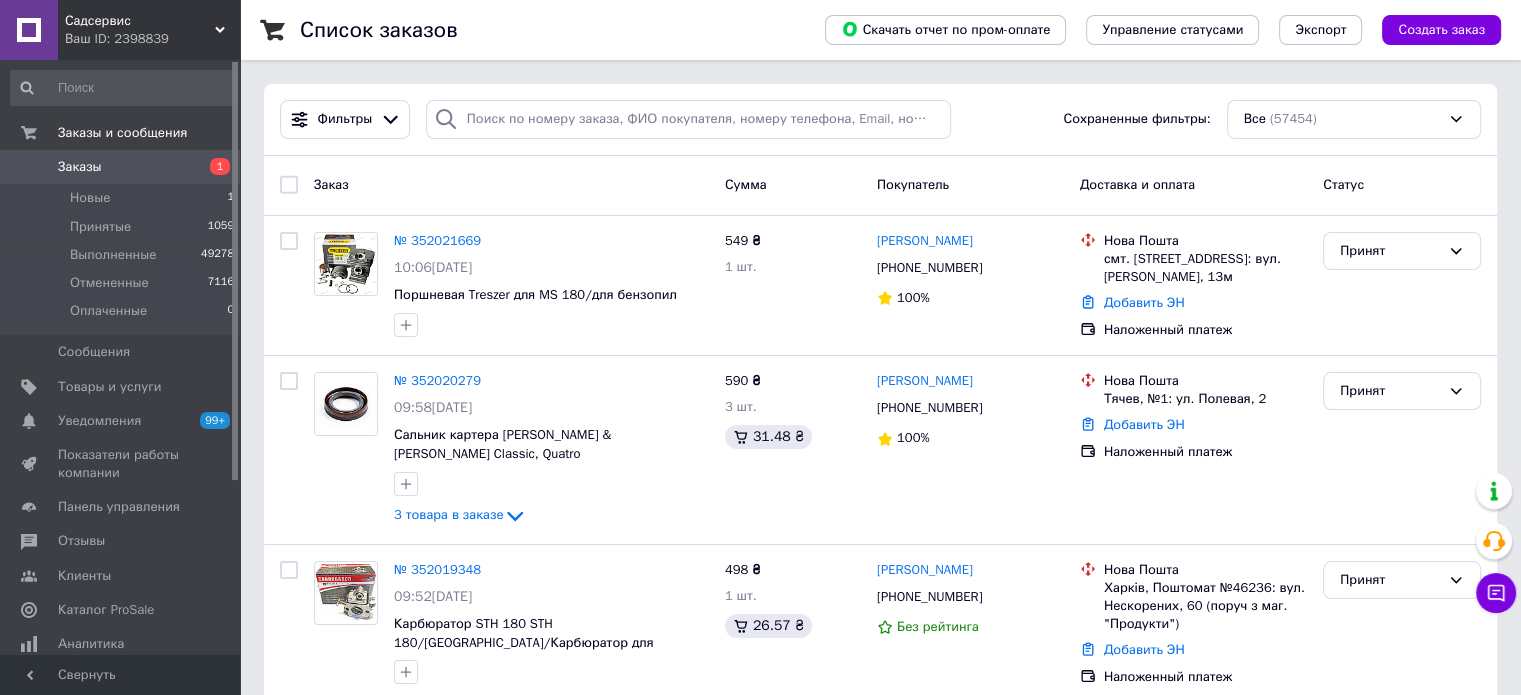 click on "Садсервис" at bounding box center [140, 21] 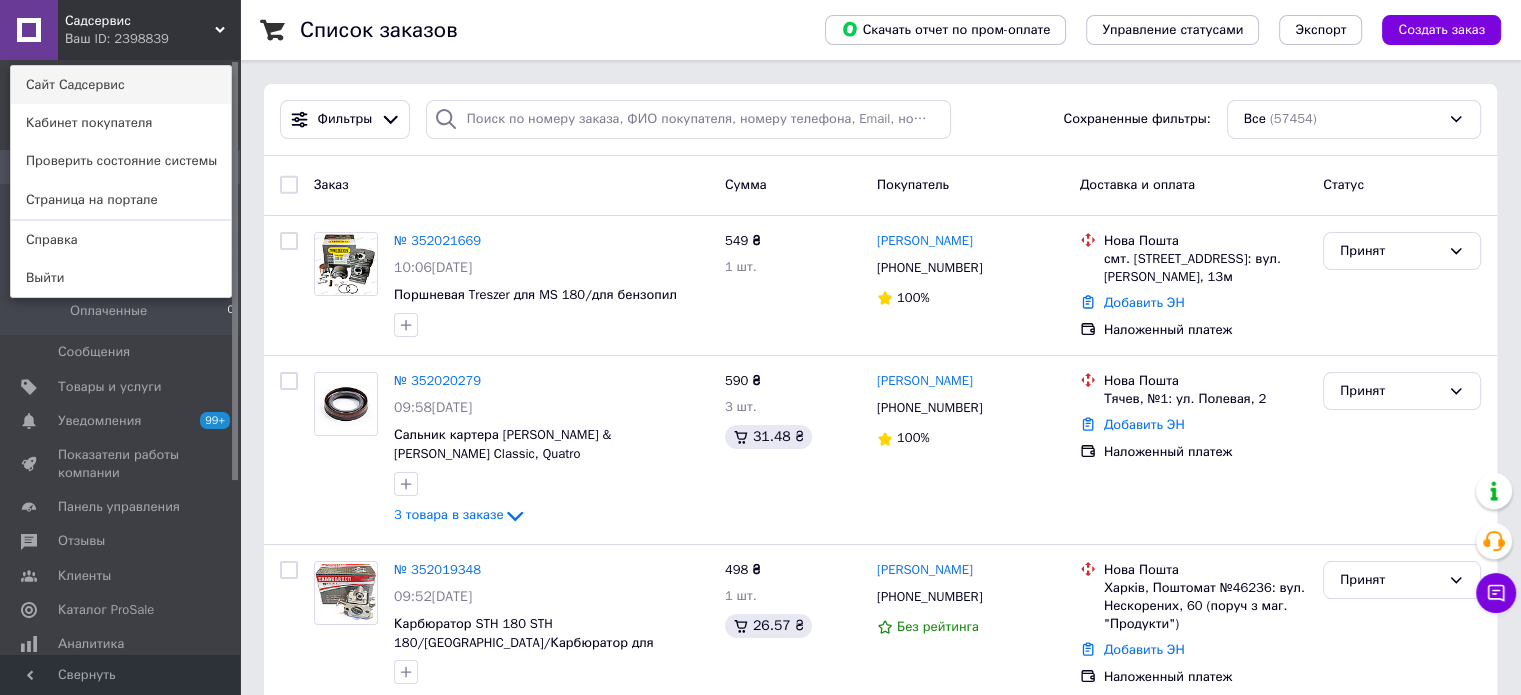 click on "Сайт Садсервис" at bounding box center (121, 85) 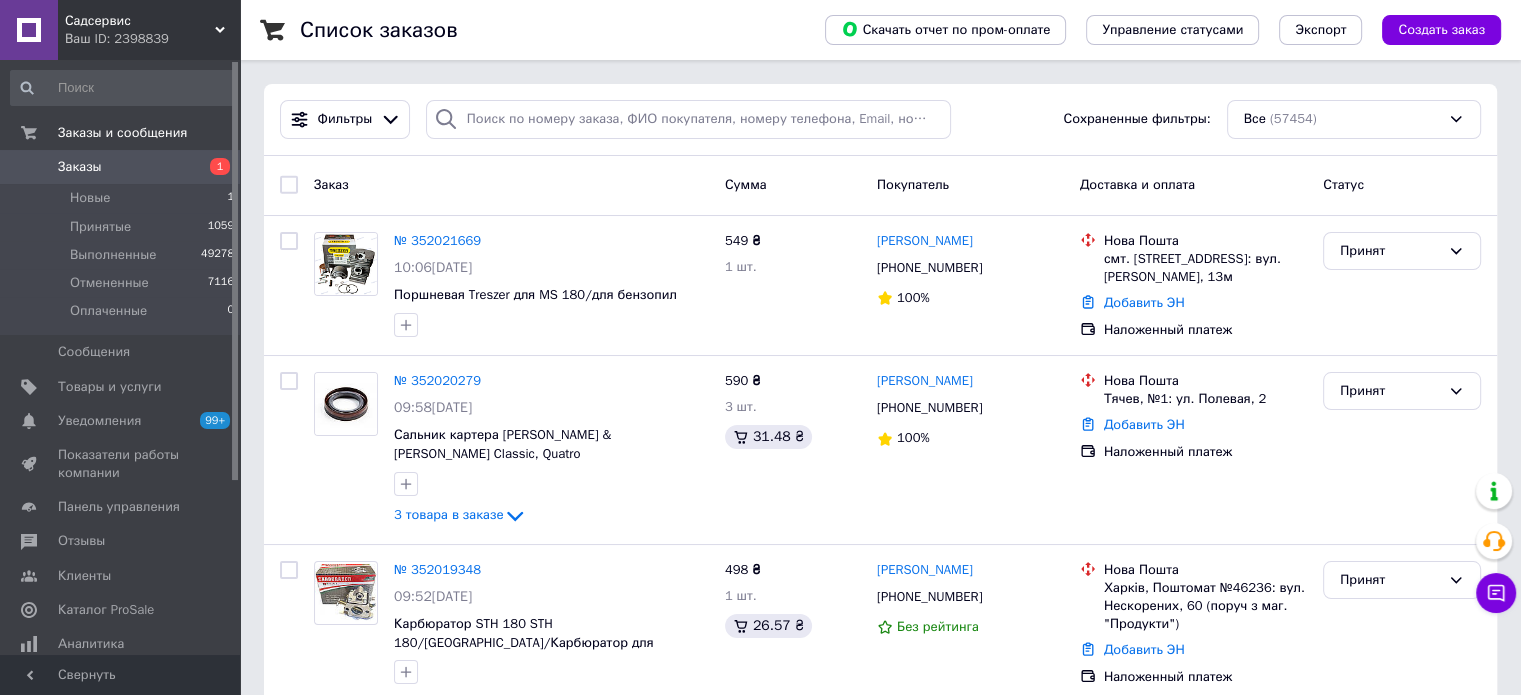 click on "Заказы" at bounding box center (121, 167) 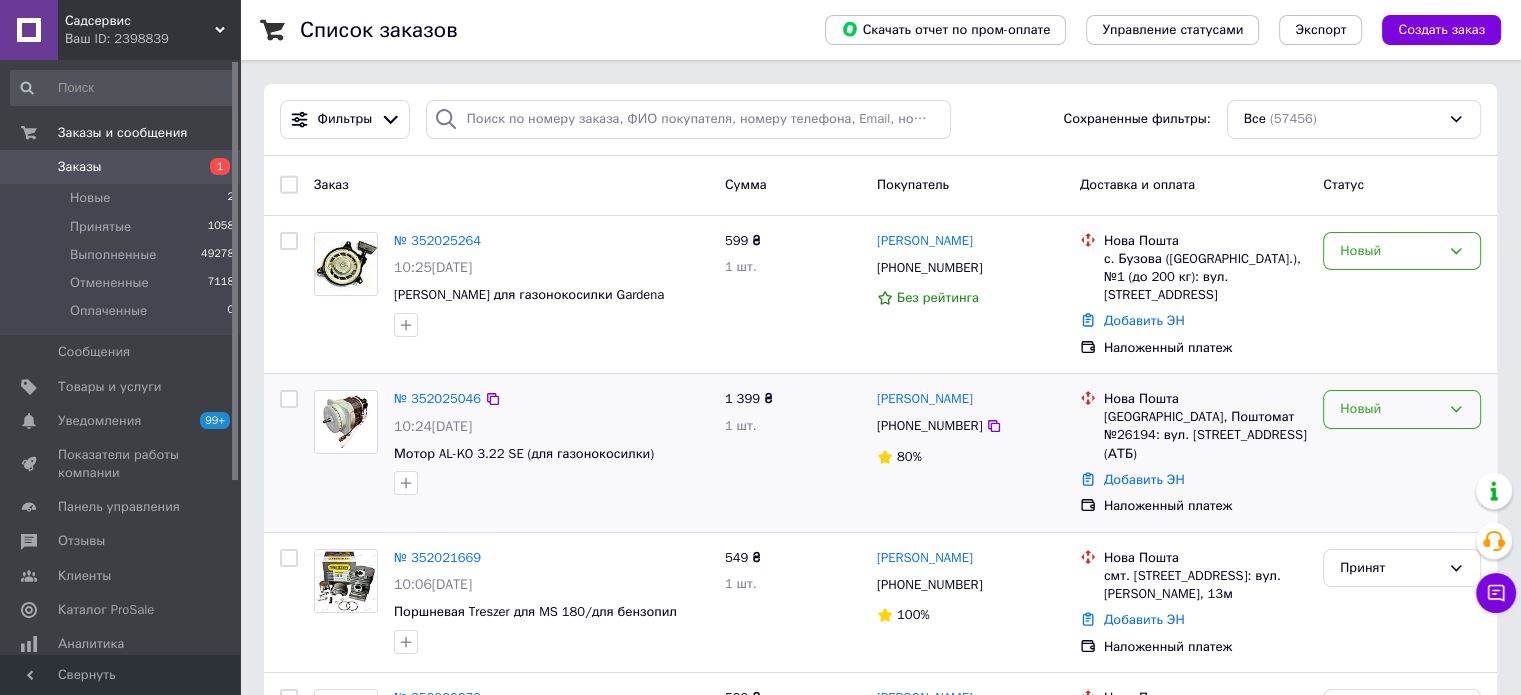 click on "Новый" at bounding box center (1390, 409) 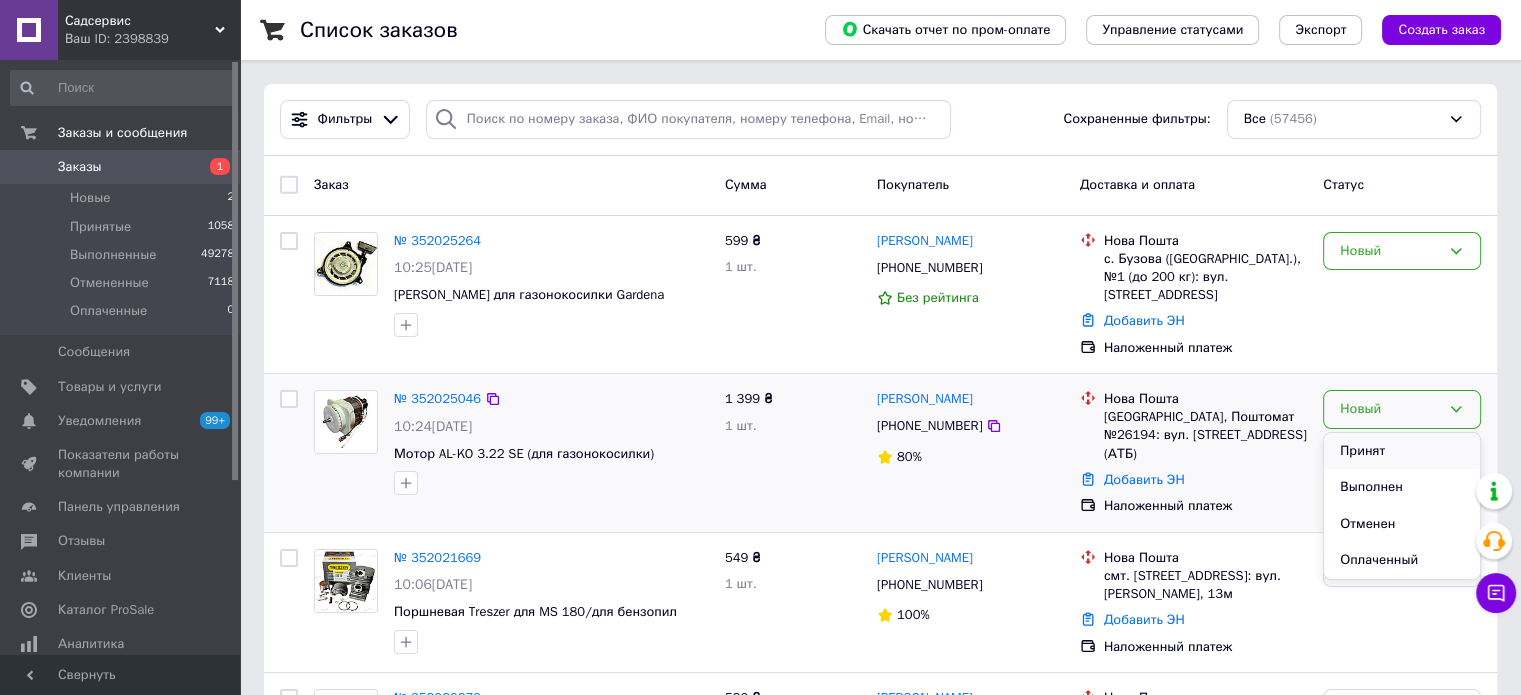 click on "Принят" at bounding box center [1402, 451] 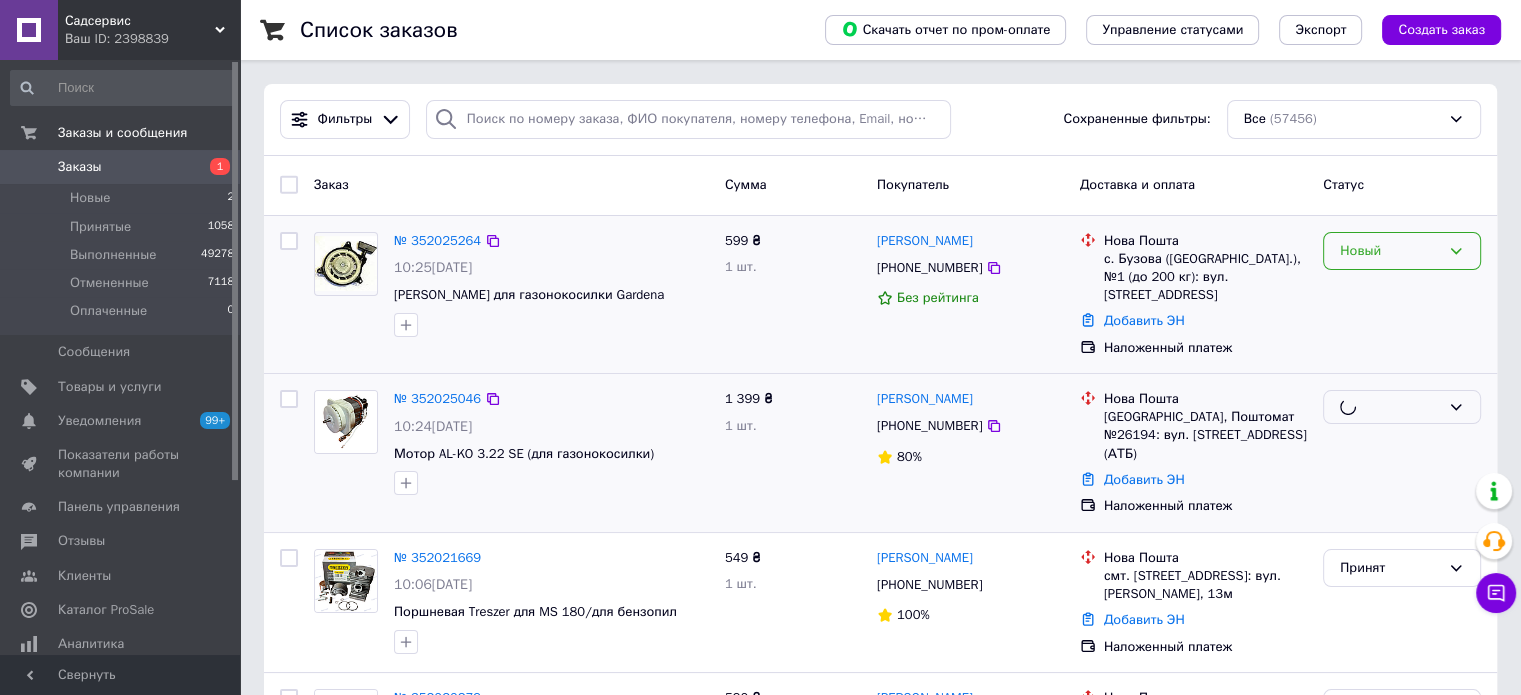 click on "Заказ Сумма Покупатель Доставка и оплата Статус № 352025264 10:25, 10.07.2025 Стартер Briggs для газонокосилки Gardena 599 ₴ 1 шт. Петро Корнієнко +380969104697 Без рейтинга Нова Пошта с. Бузова (Київська обл.), №1 (до 200 кг): вул. Центральна, 1а Добавить ЭН Наложенный платеж Новый № 352025046 10:24, 10.07.2025 Мотор AL-KO 3.22 SE (для газонокосилки) 1 399 ₴ 1 шт. Михайло Степчук +380979854623 80% Нова Пошта Тернопіль, Поштомат №26194: вул. Микулинецька, 116 (АТБ) Добавить ЭН Наложенный платеж № 352021669 10:06, 10.07.2025 Поршневая Treszer для MS 180/для бензопил 549 ₴ 1 шт. Олександр Ковбаса +380672640579 100% Нова Пошта Добавить ЭН Принят № 352020279" at bounding box center [880, 8839] 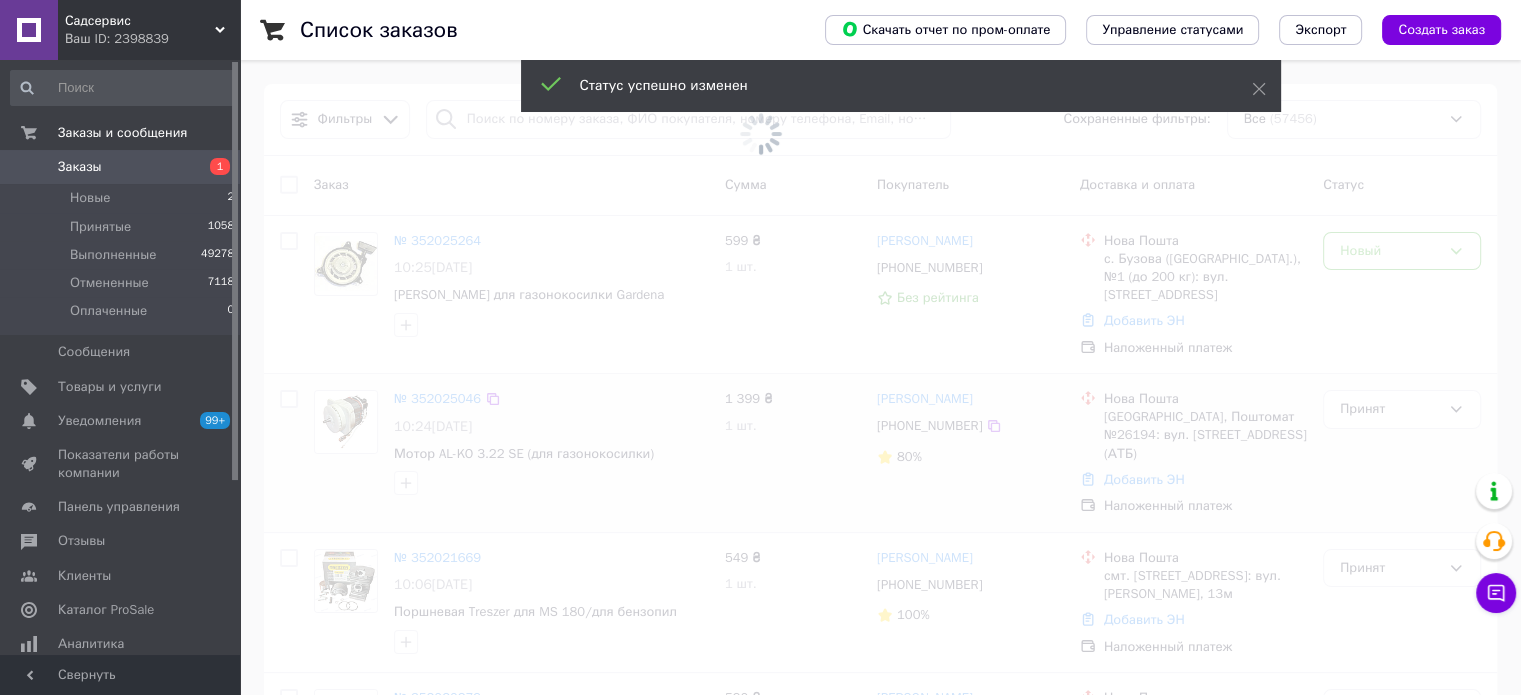 click at bounding box center [760, 134] 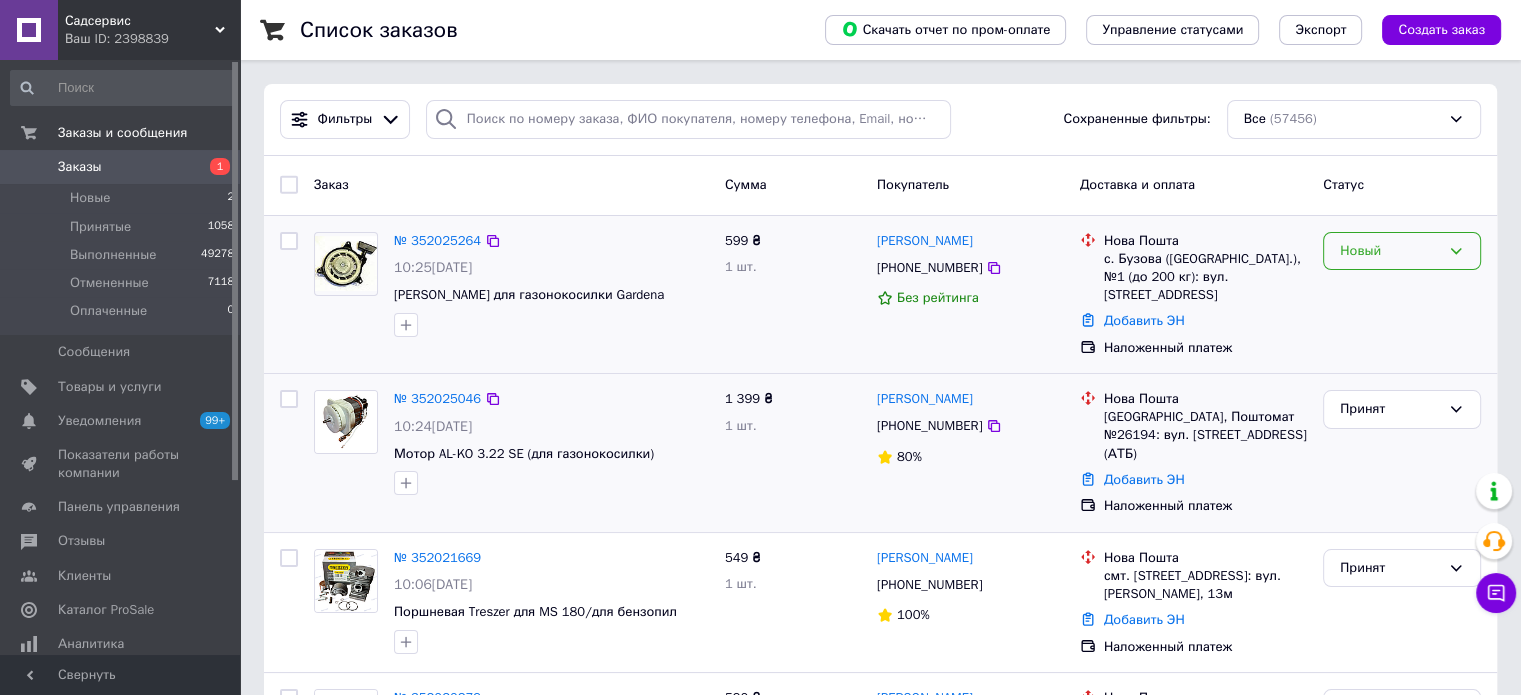 click on "Новый" at bounding box center [1402, 251] 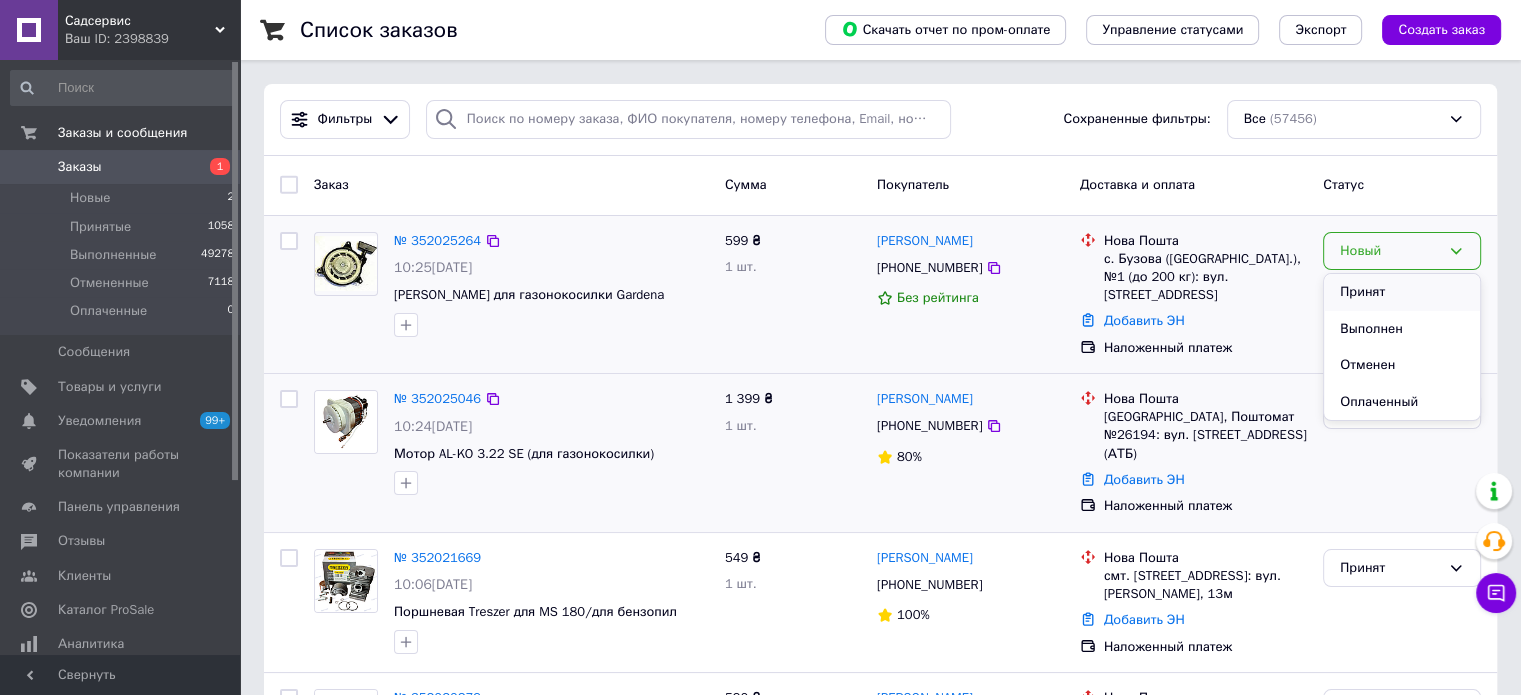 click on "Принят" at bounding box center [1402, 292] 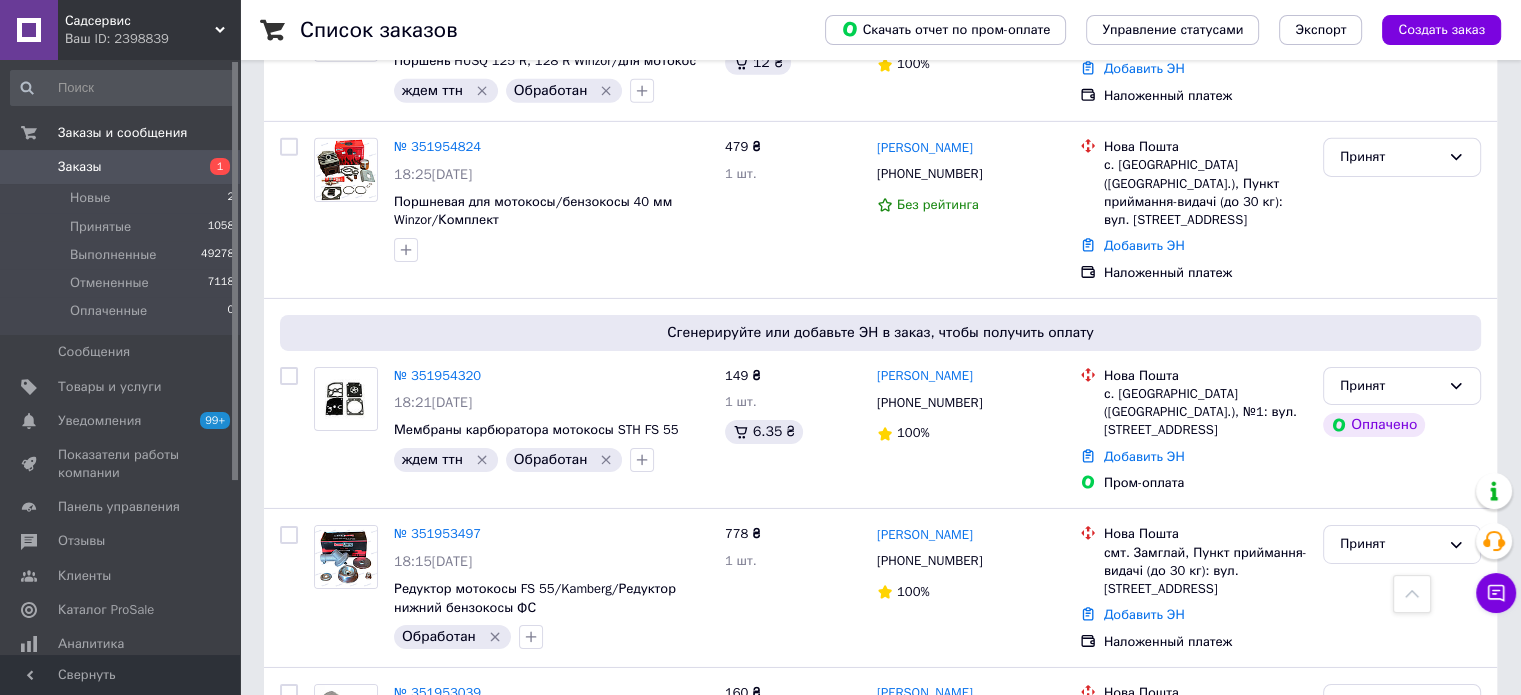 scroll, scrollTop: 6500, scrollLeft: 0, axis: vertical 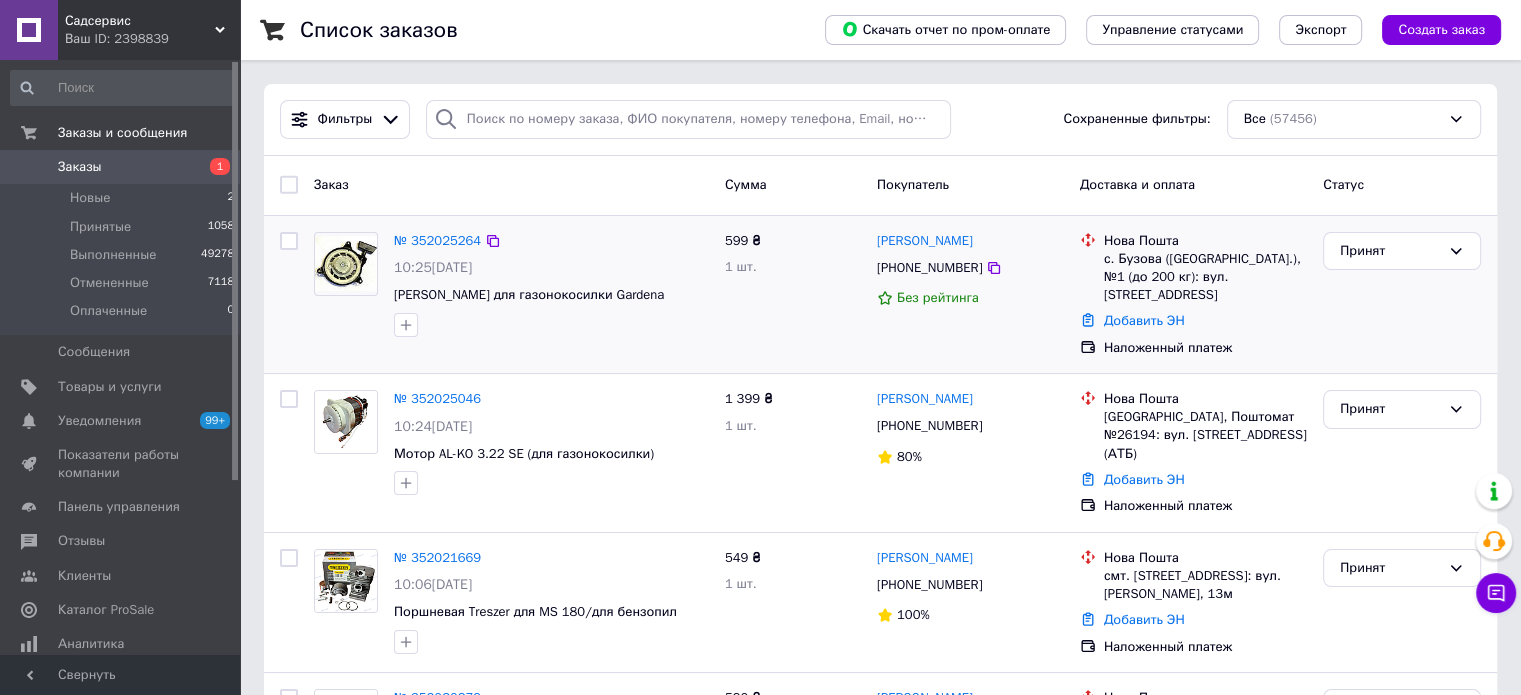 click on "Заказы" at bounding box center (121, 167) 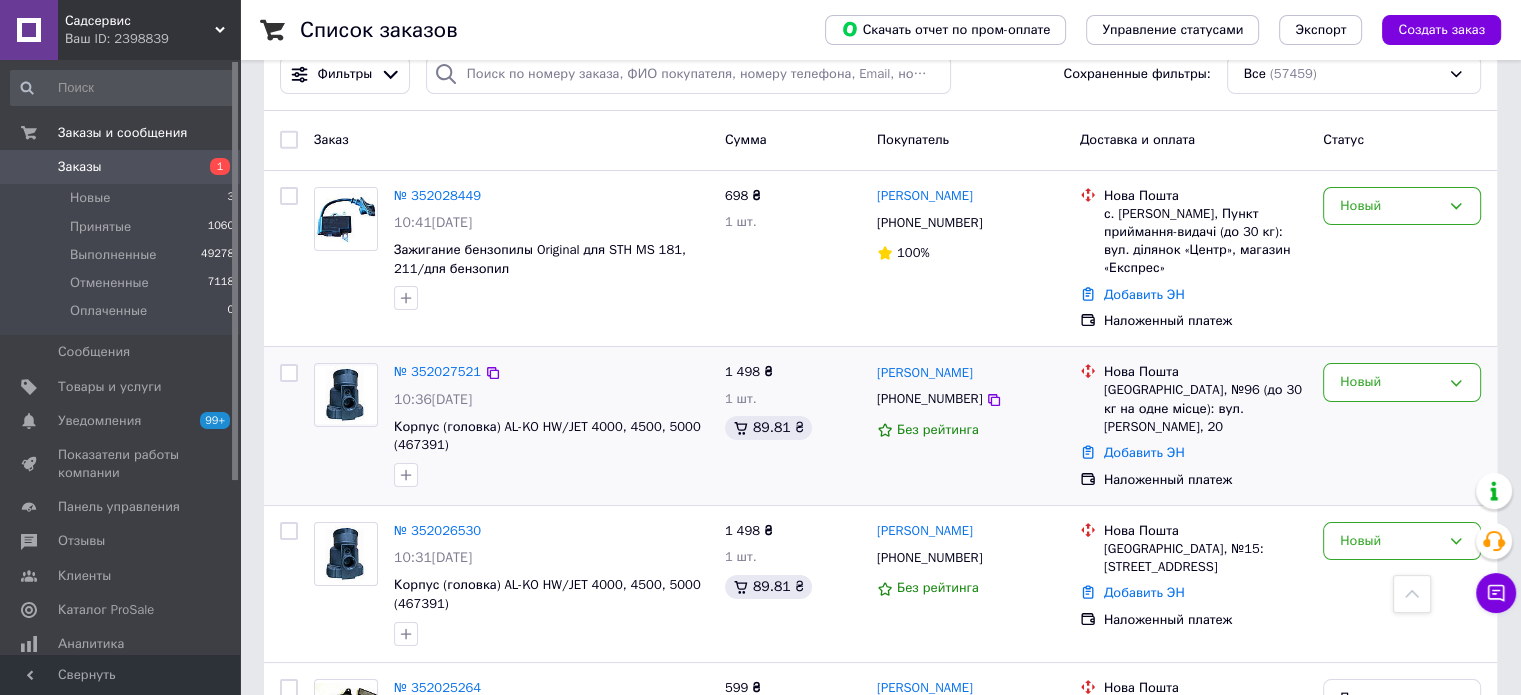 scroll, scrollTop: 0, scrollLeft: 0, axis: both 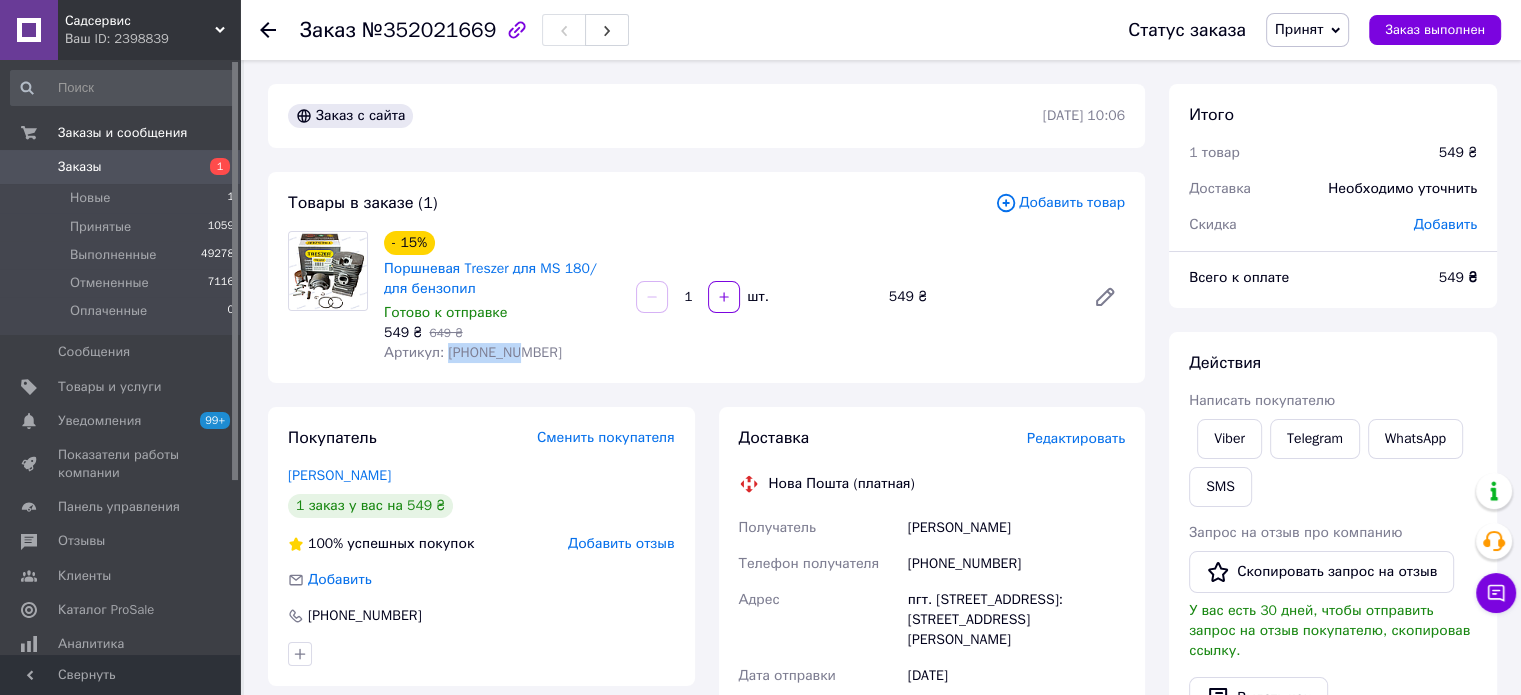 drag, startPoint x: 531, startPoint y: 359, endPoint x: 443, endPoint y: 358, distance: 88.005684 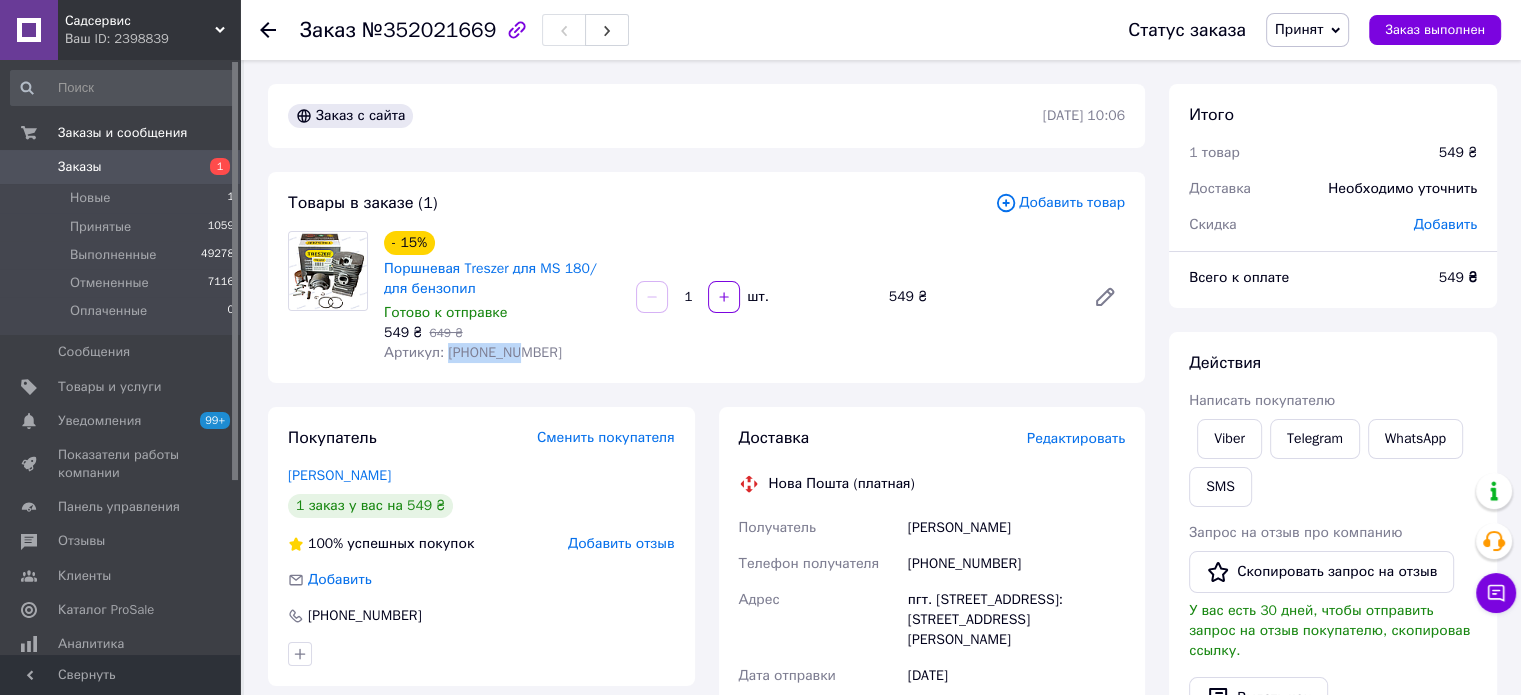 copy on "[PHONE_NUMBER]" 